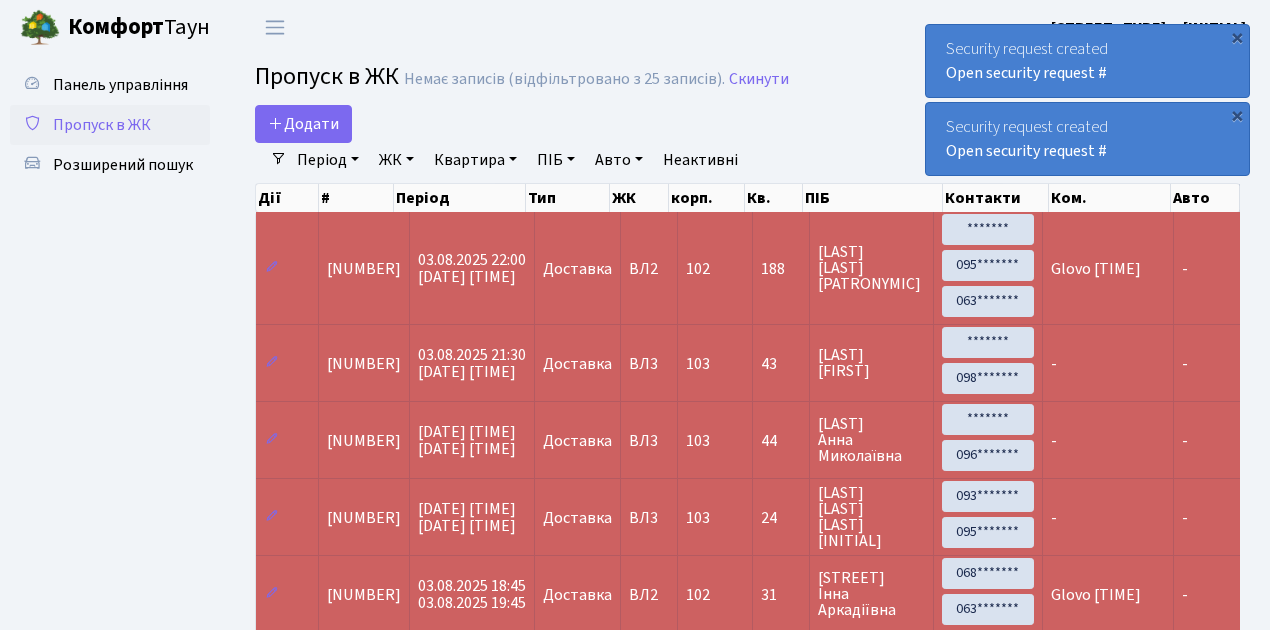 select on "25" 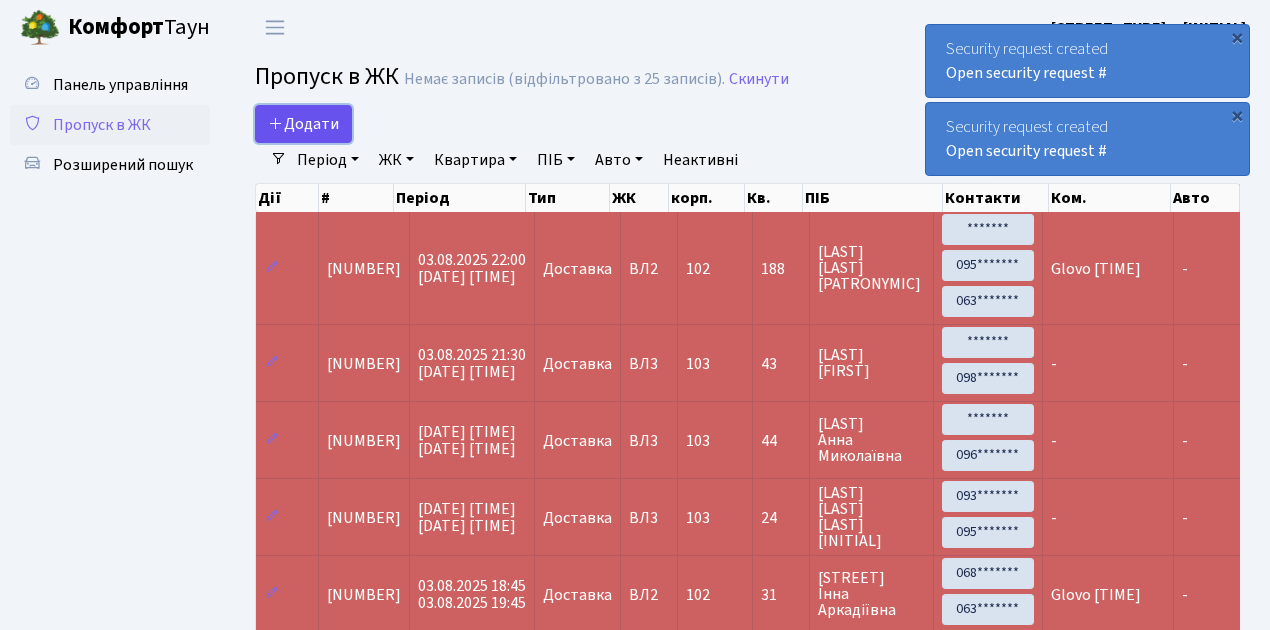 click on "Додати" at bounding box center [303, 124] 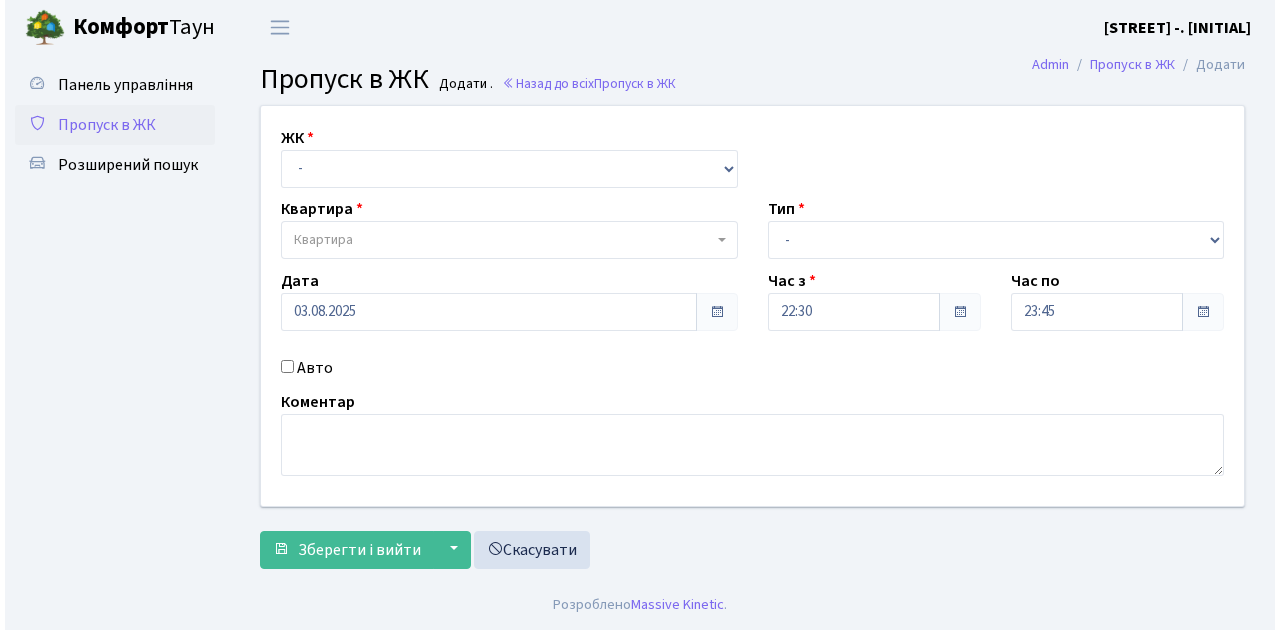 scroll, scrollTop: 0, scrollLeft: 0, axis: both 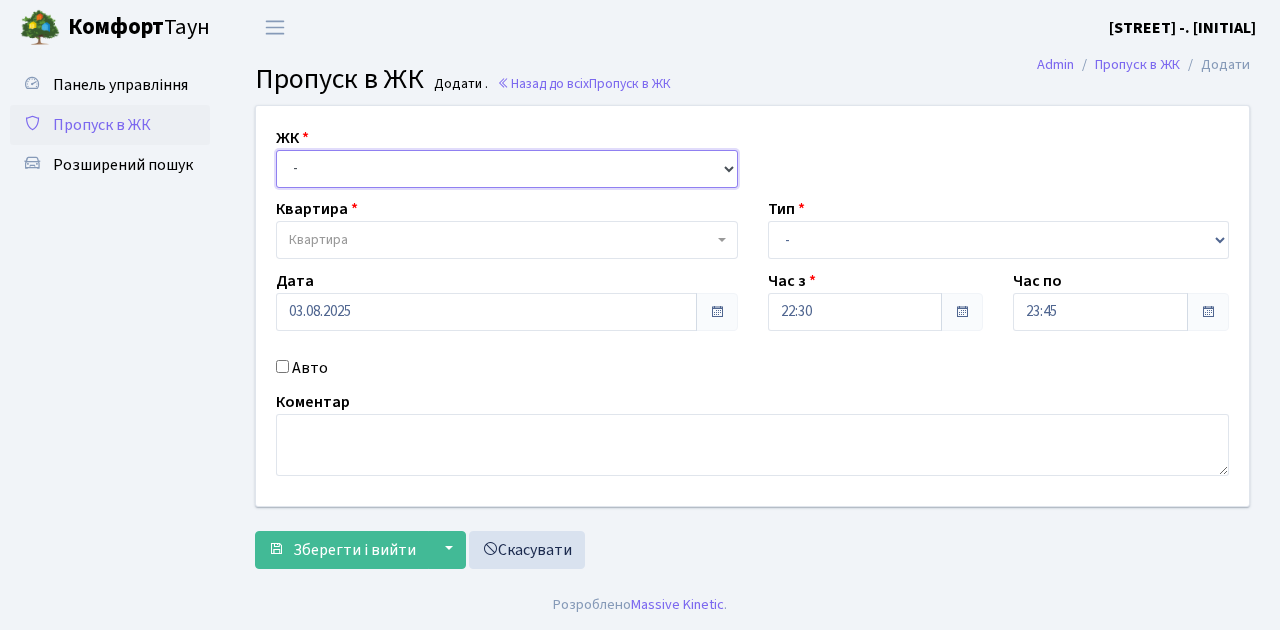 click on "-
ВЛ1, Ужгородський пров., 4/1
ВЛ2, Голосіївський просп., 76
ВЛ3, пр.Голосіївський, 78/2" at bounding box center (507, 169) 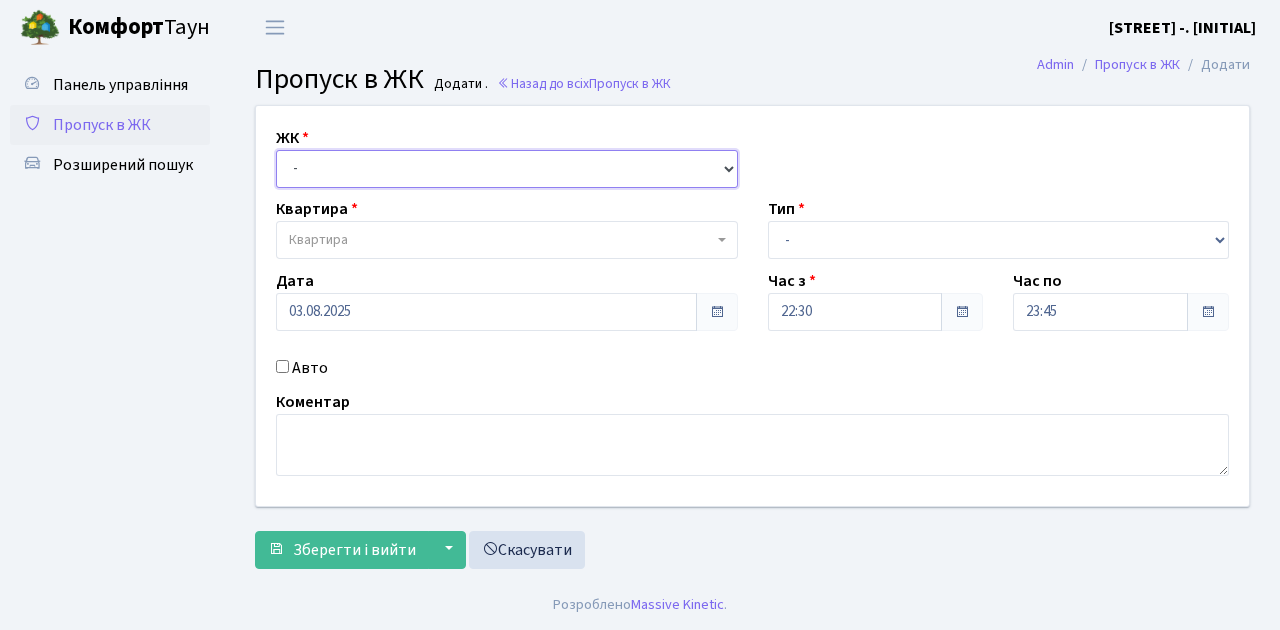 select on "317" 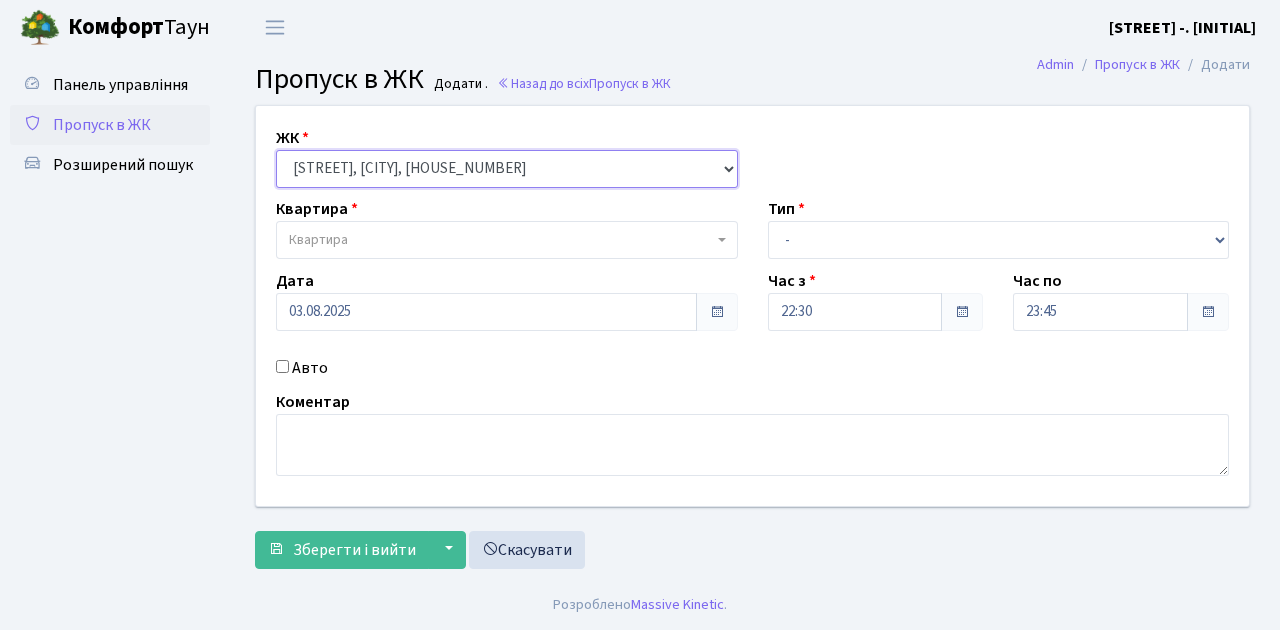 click on "-
ВЛ1, Ужгородський пров., 4/1
ВЛ2, Голосіївський просп., 76
ВЛ3, пр.Голосіївський, 78/2" at bounding box center (507, 169) 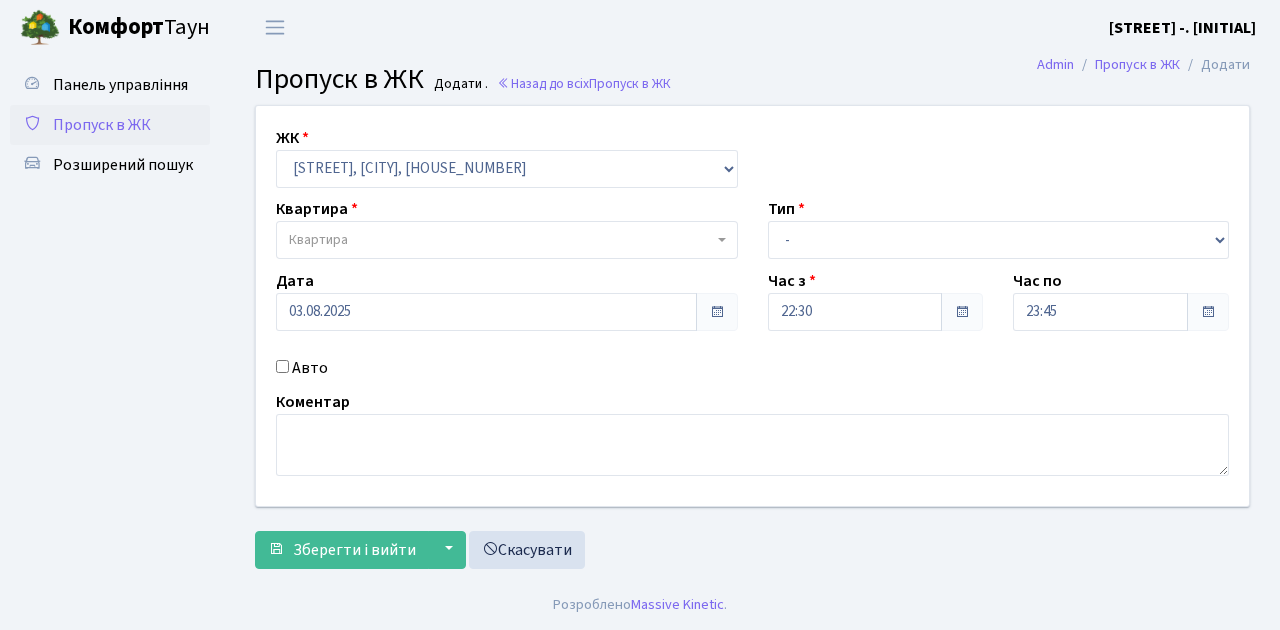 click on "Квартира" at bounding box center (507, 240) 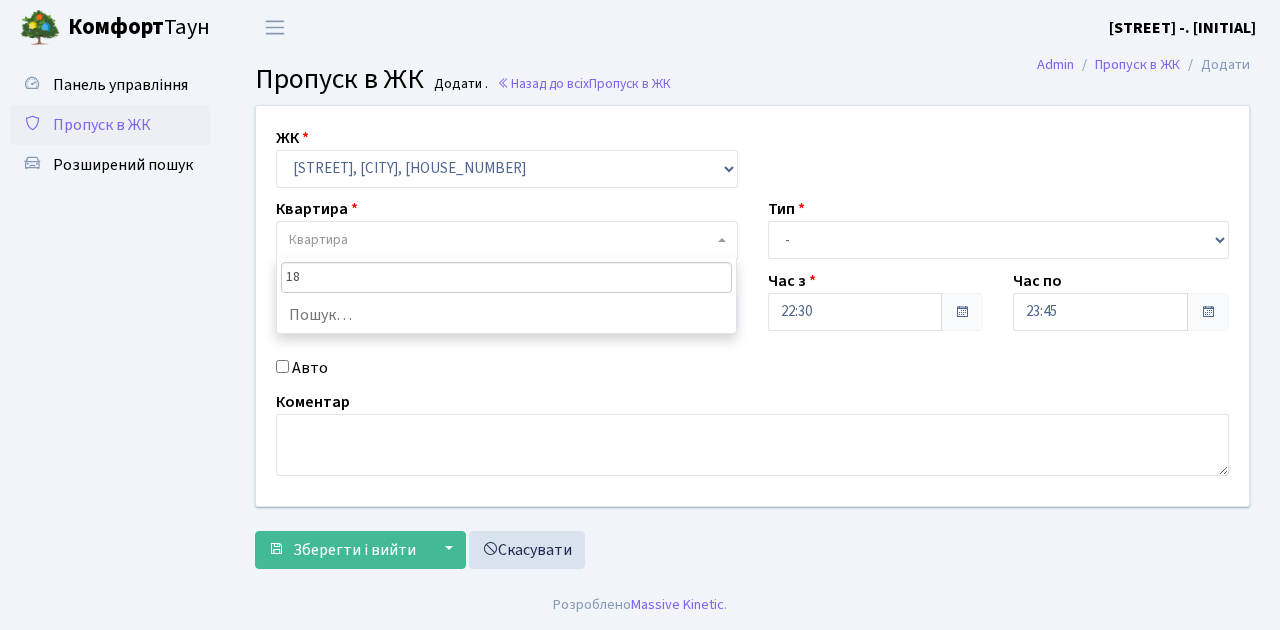 type on "188" 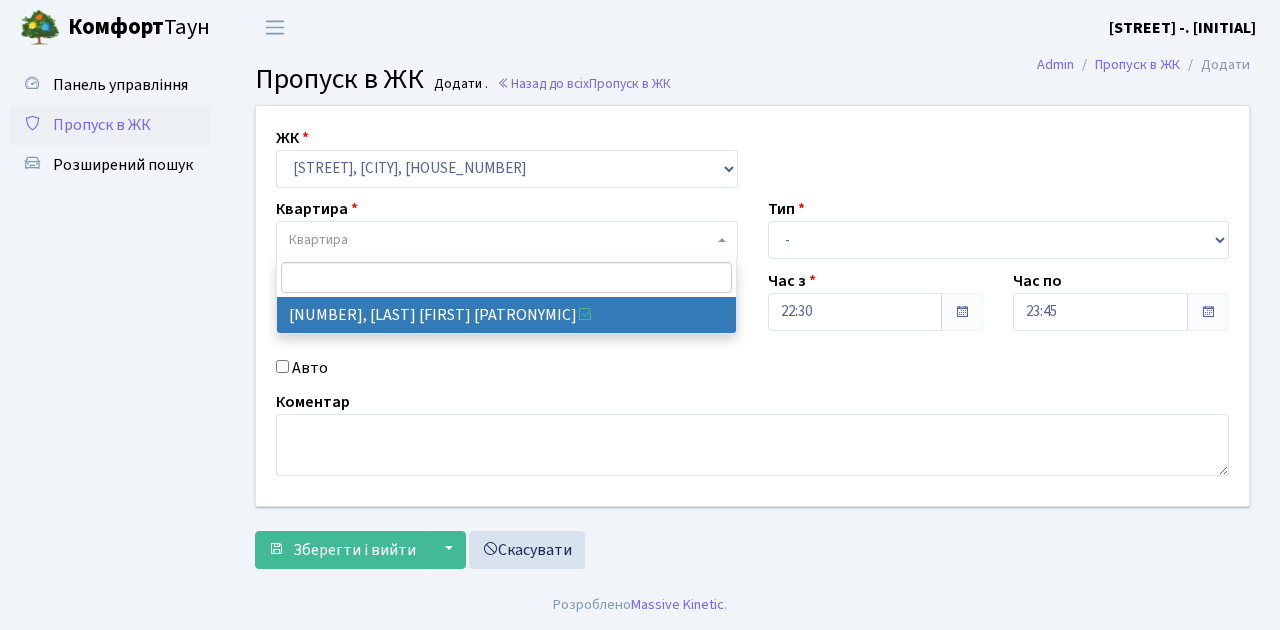 select on "40000" 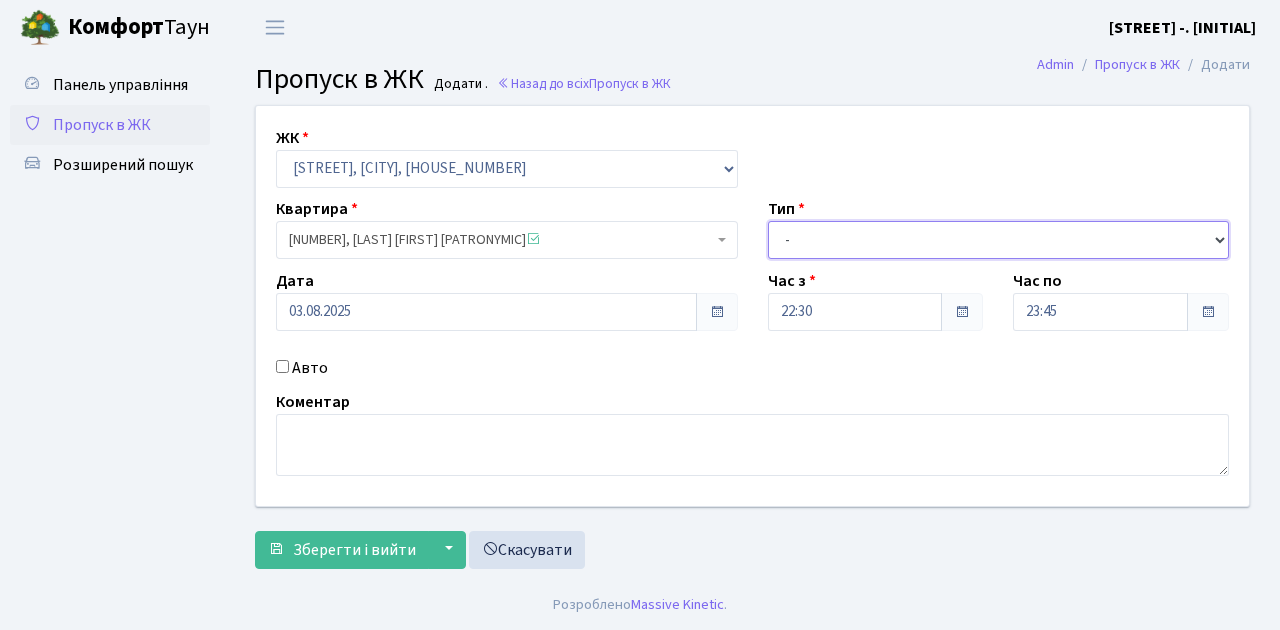 click on "-
Доставка
Таксі
Гості
Сервіс" at bounding box center [999, 240] 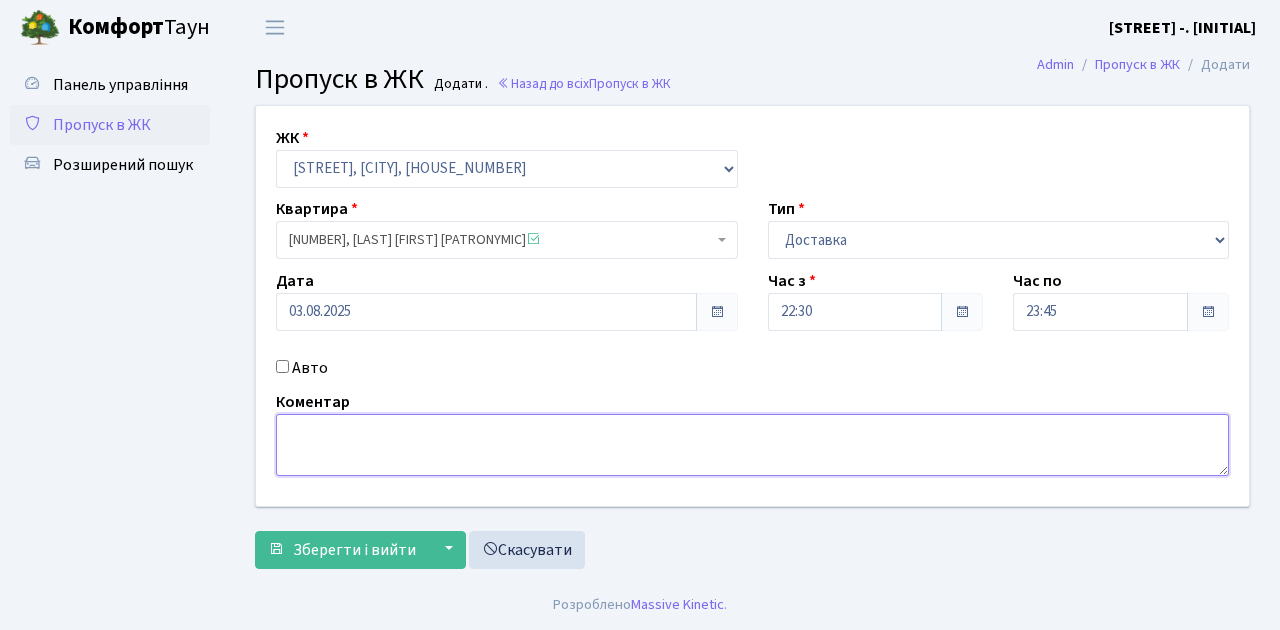 click at bounding box center (752, 445) 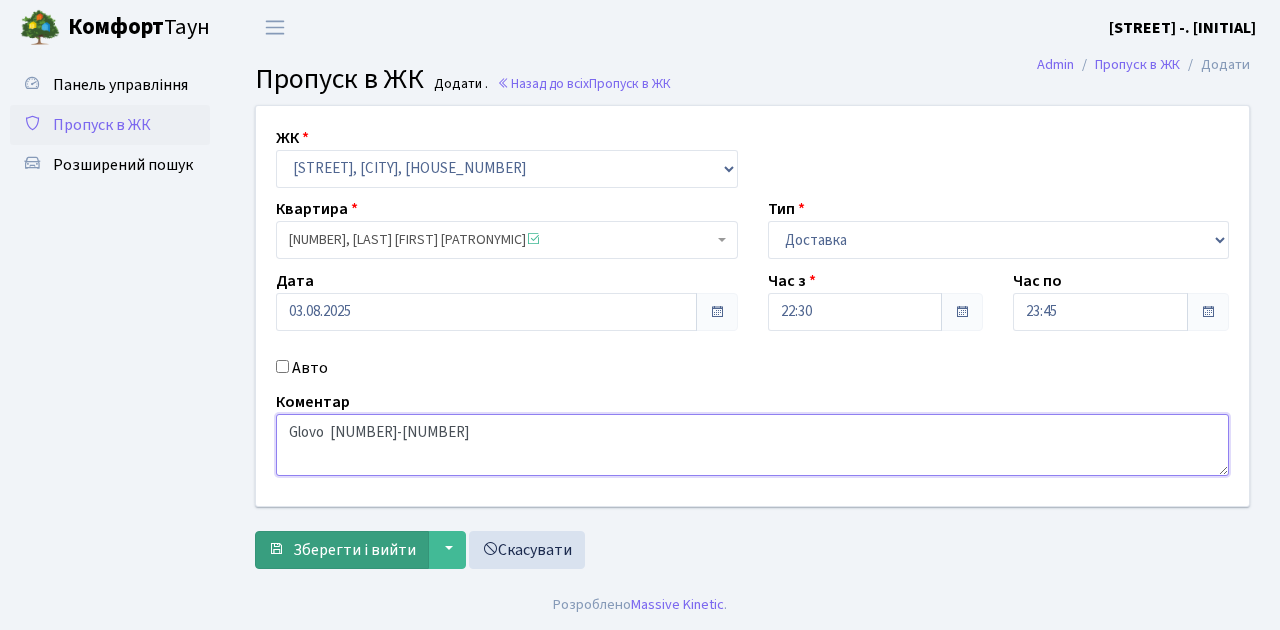 type on "Glovo  22-40" 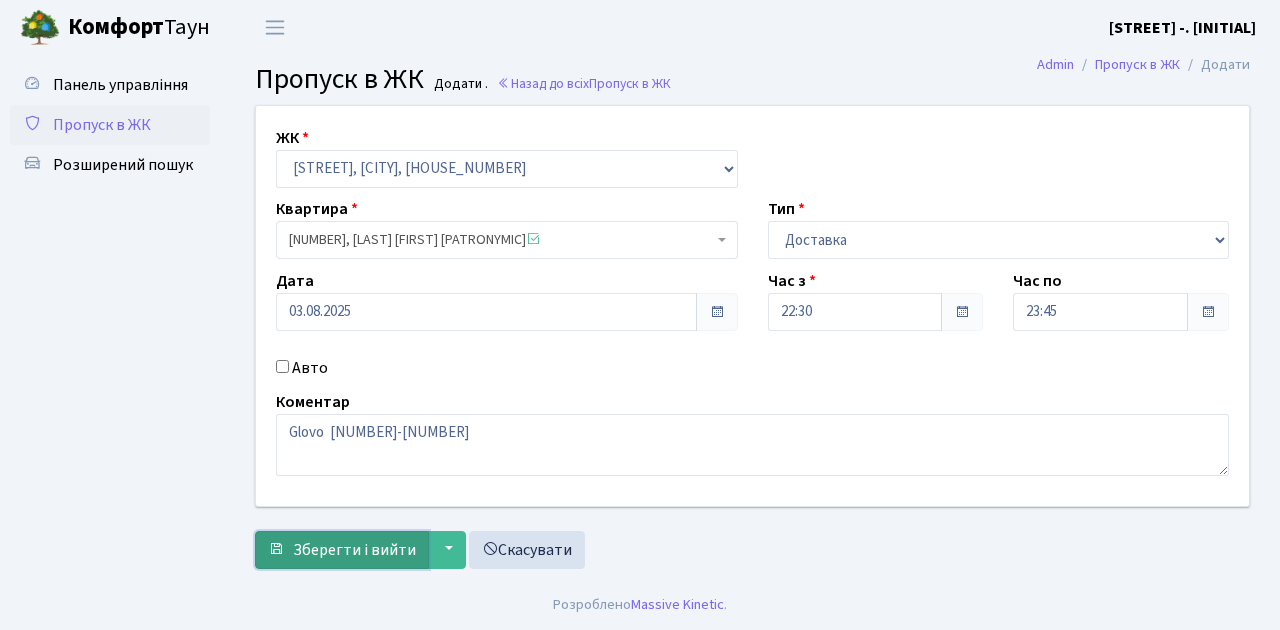 click on "Зберегти і вийти" at bounding box center [354, 550] 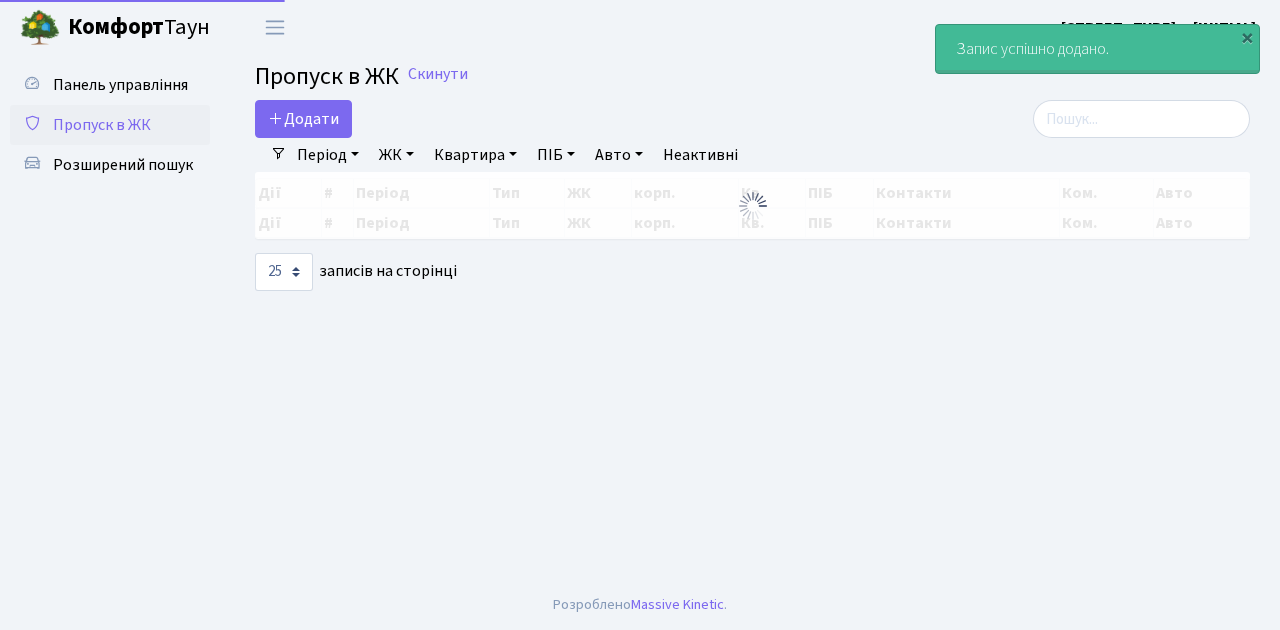 select on "25" 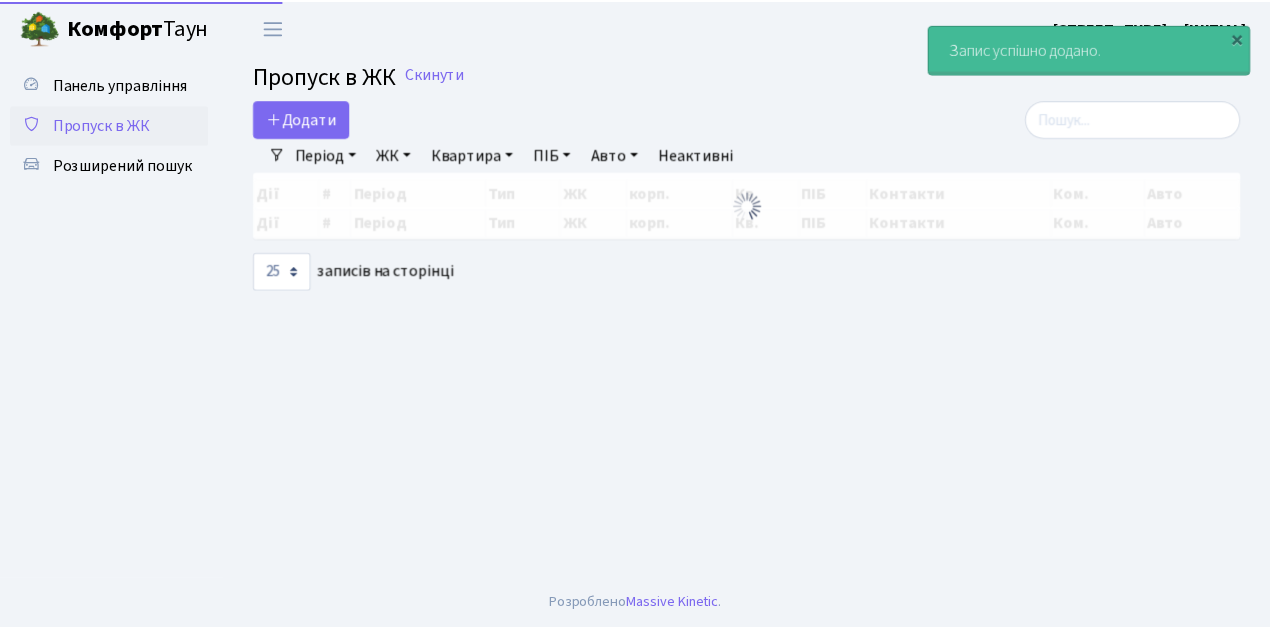 scroll, scrollTop: 0, scrollLeft: 0, axis: both 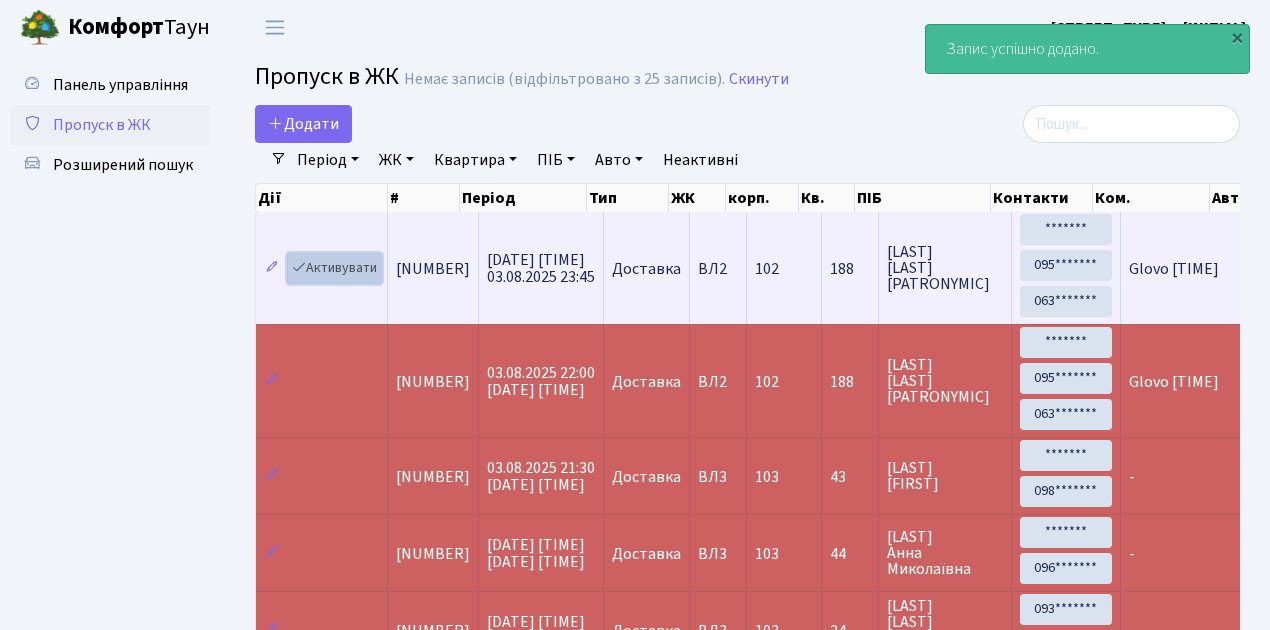click on "Активувати" at bounding box center [334, 268] 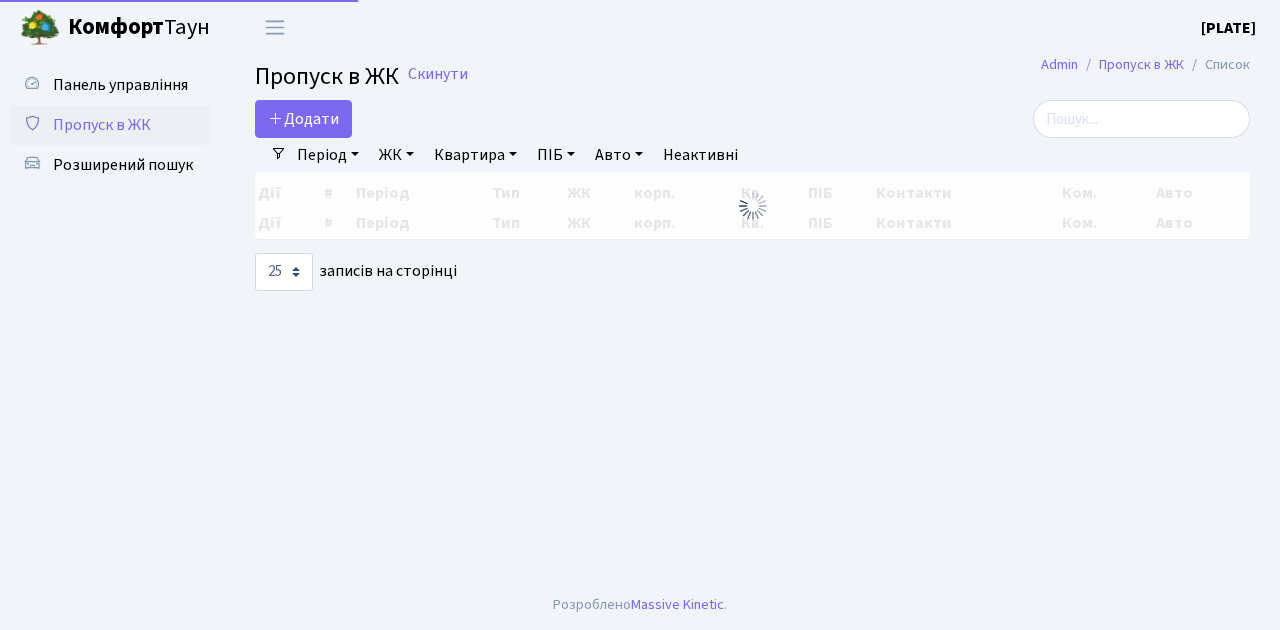 select on "25" 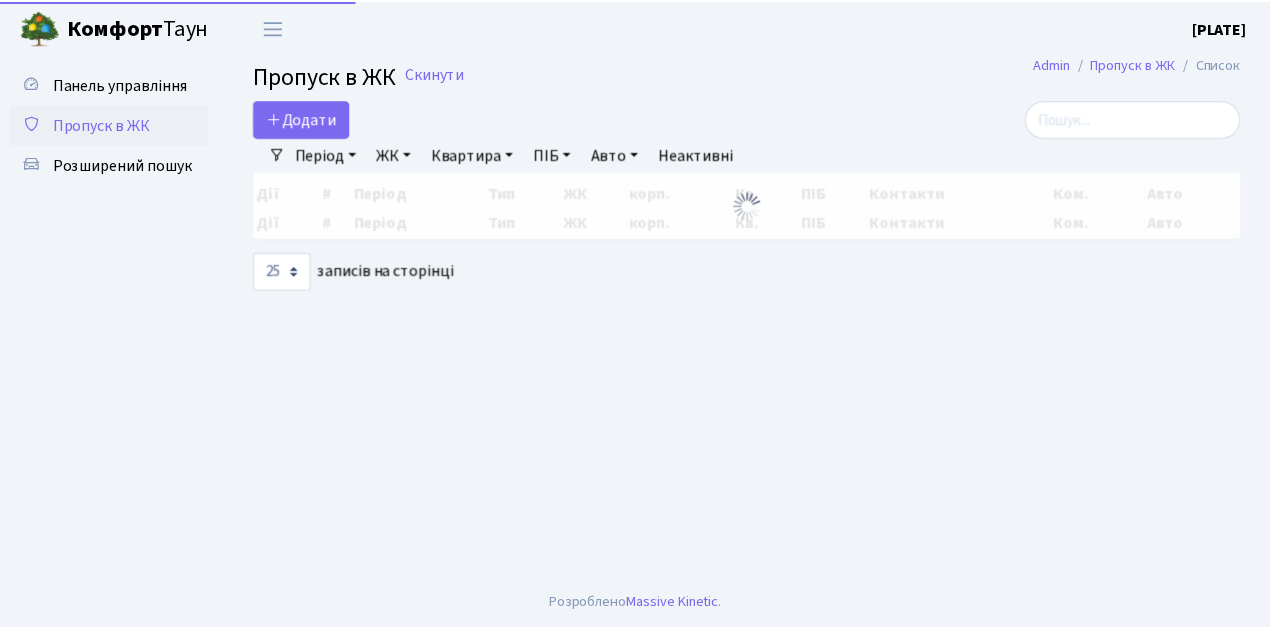 scroll, scrollTop: 0, scrollLeft: 0, axis: both 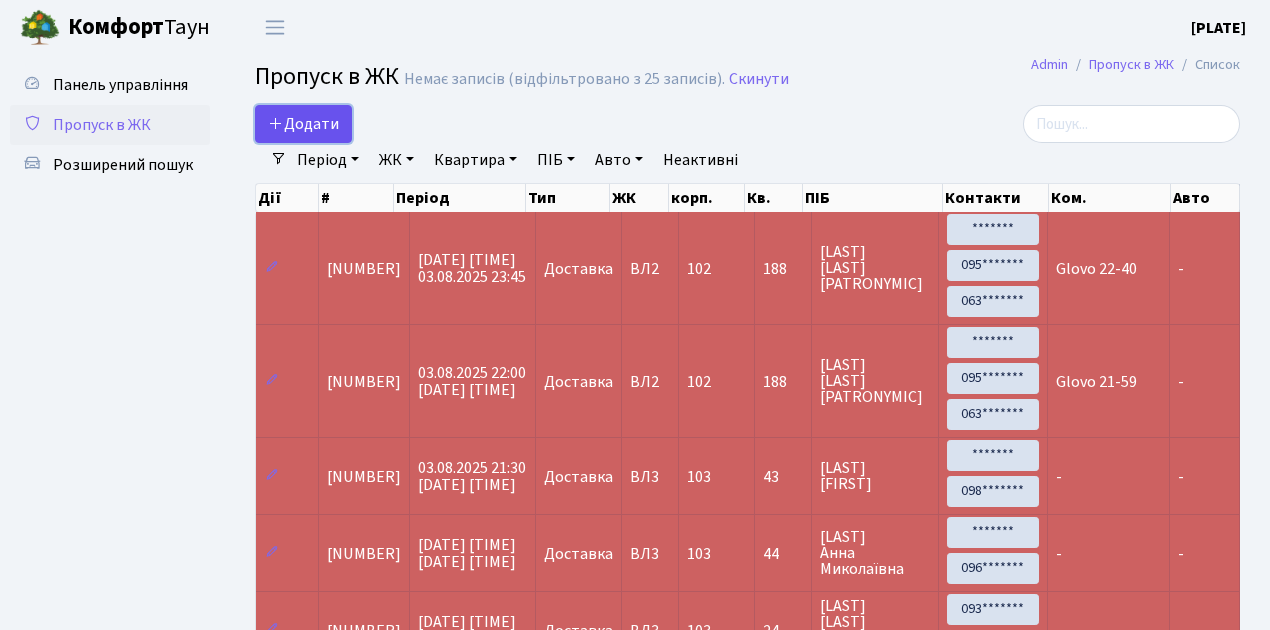 click on "Додати" at bounding box center [303, 124] 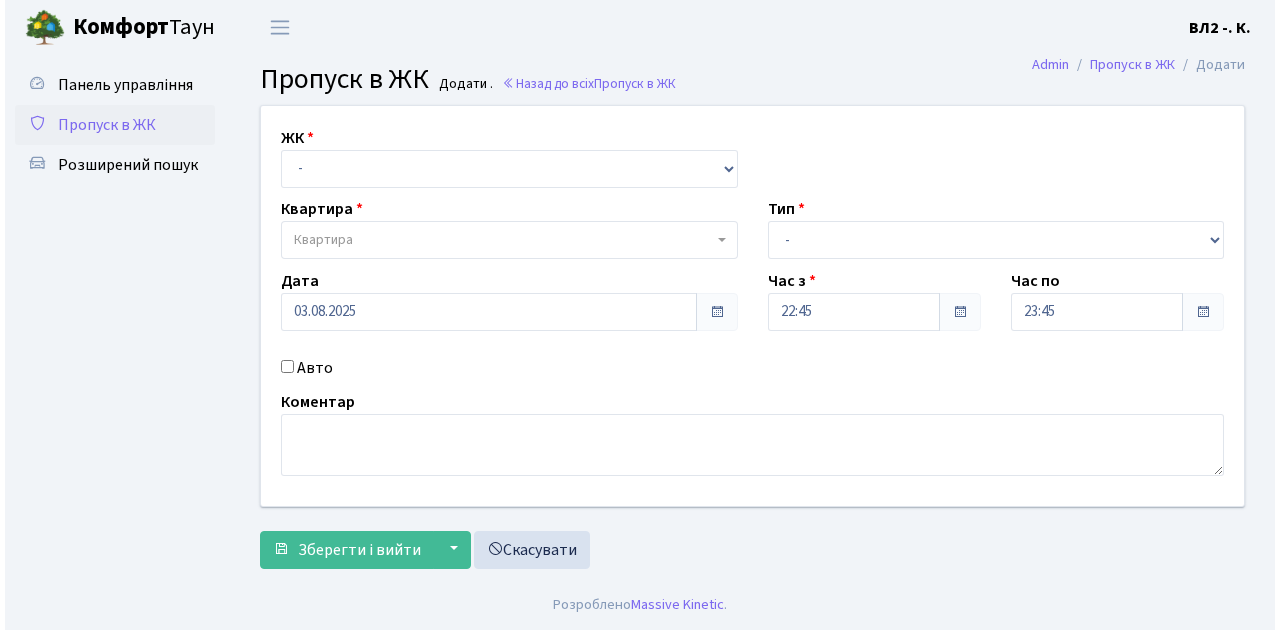 scroll, scrollTop: 0, scrollLeft: 0, axis: both 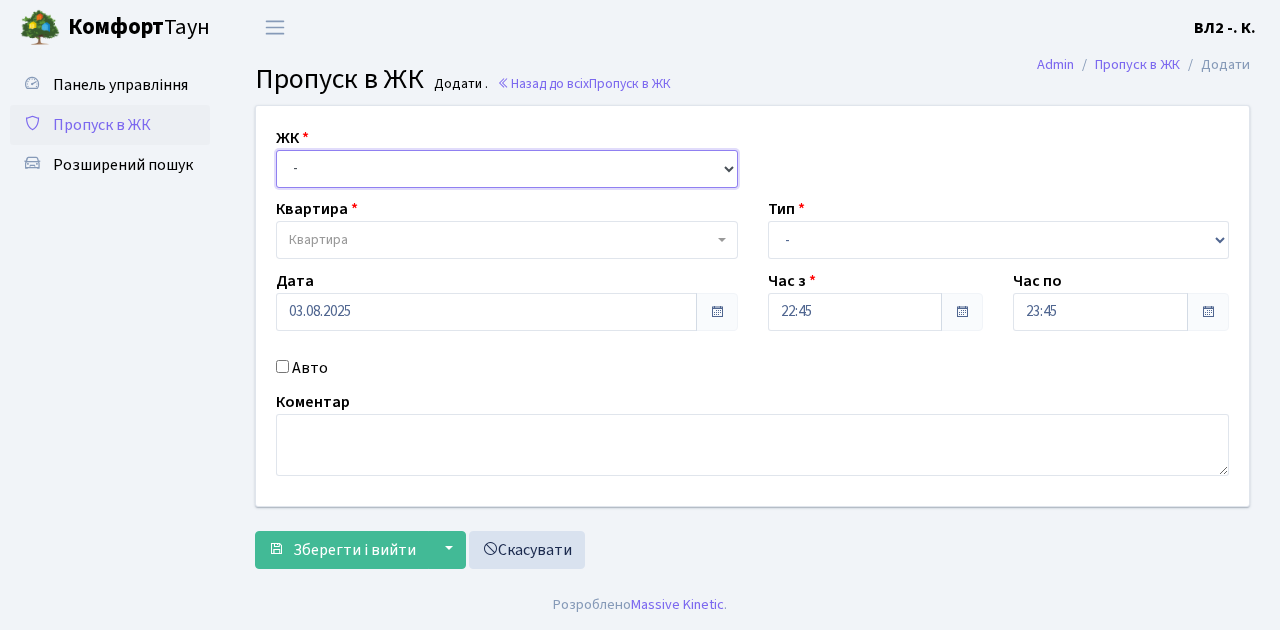 click on "-
[STREET], [CITY], [NUMBER]/[NUMBER]
[STREET], [CITY], [NUMBER]
[STREET], [CITY], [NUMBER]/[NUMBER]" at bounding box center [507, 169] 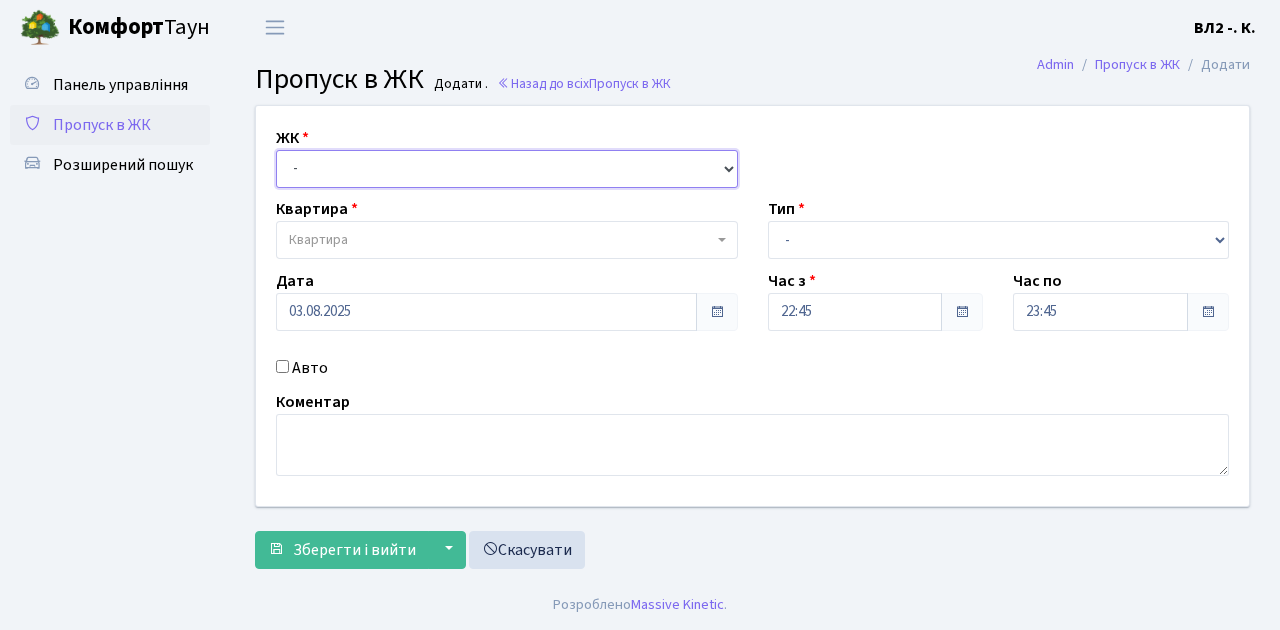 select on "317" 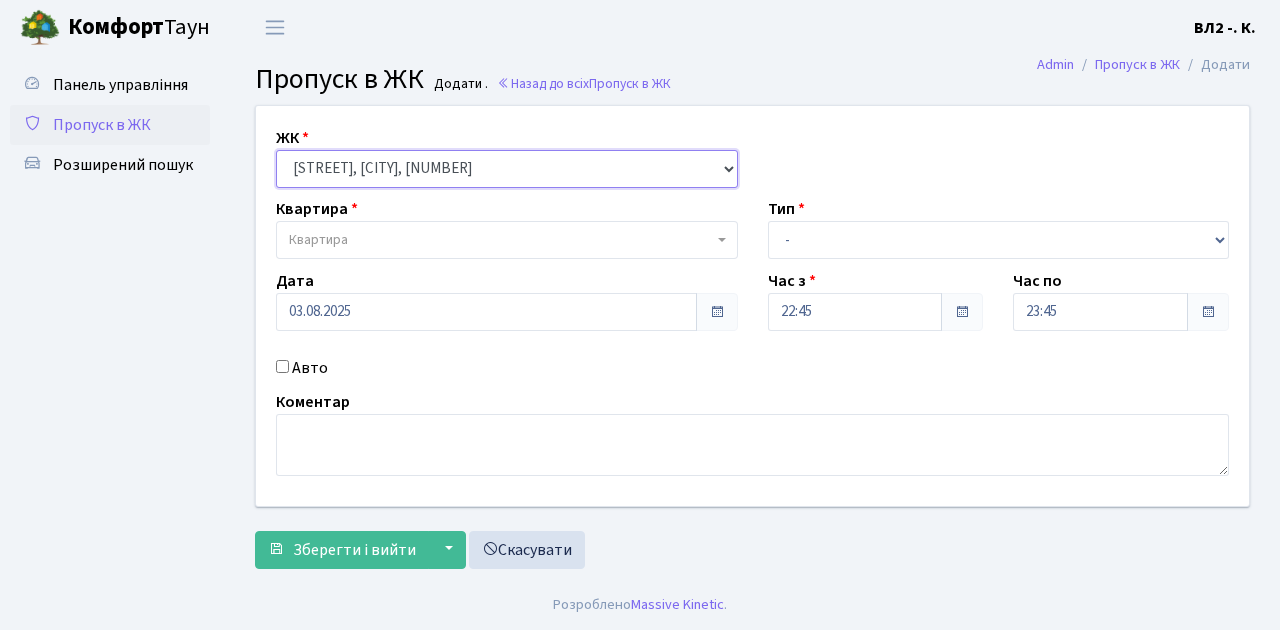 click on "-
ВЛ1, Ужгородський пров., 4/1
ВЛ2, Голосіївський просп., 76
ВЛ3, пр.Голосіївський, 78/2" at bounding box center [507, 169] 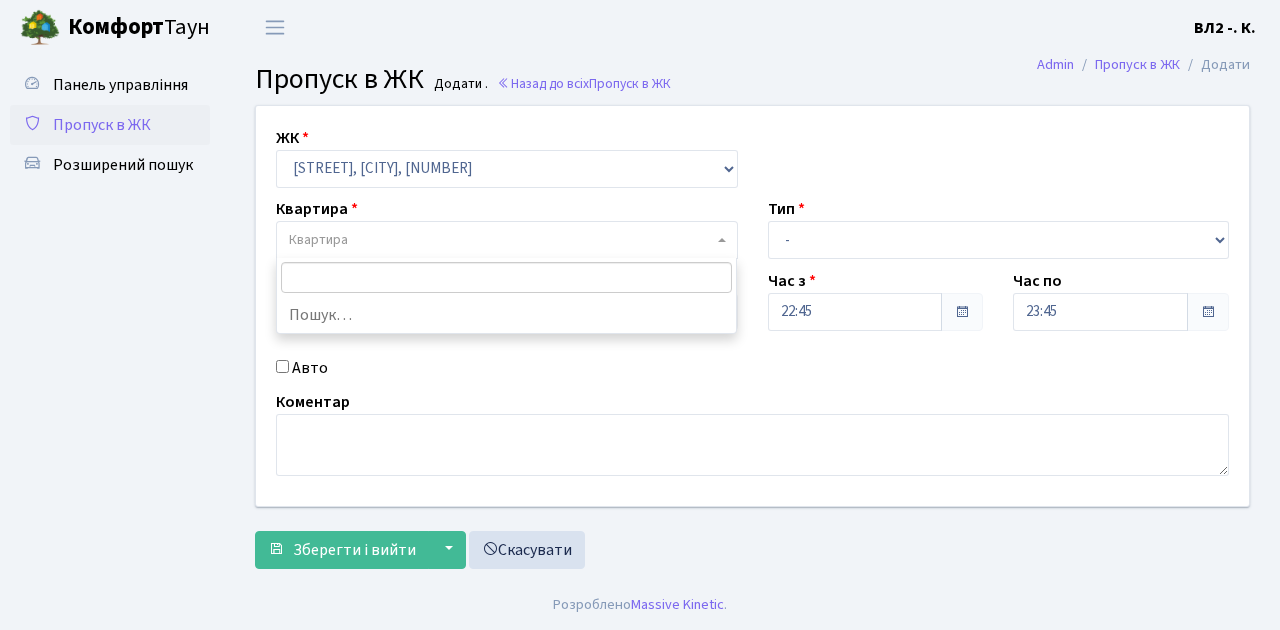 click at bounding box center (722, 240) 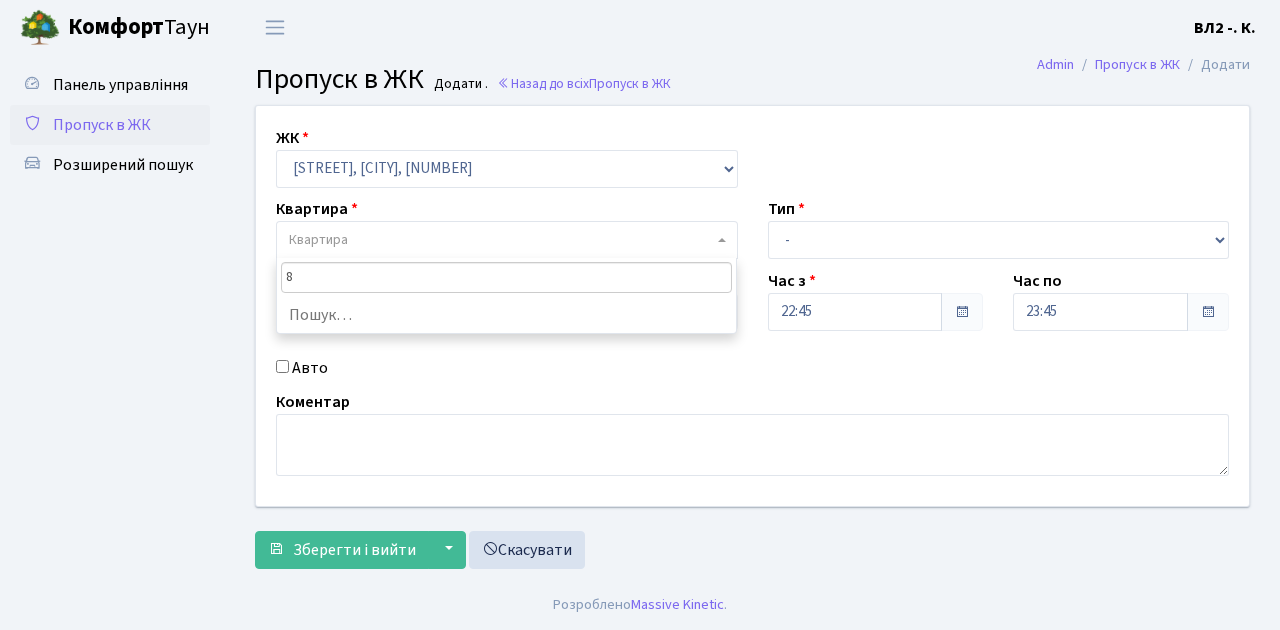 type on "82" 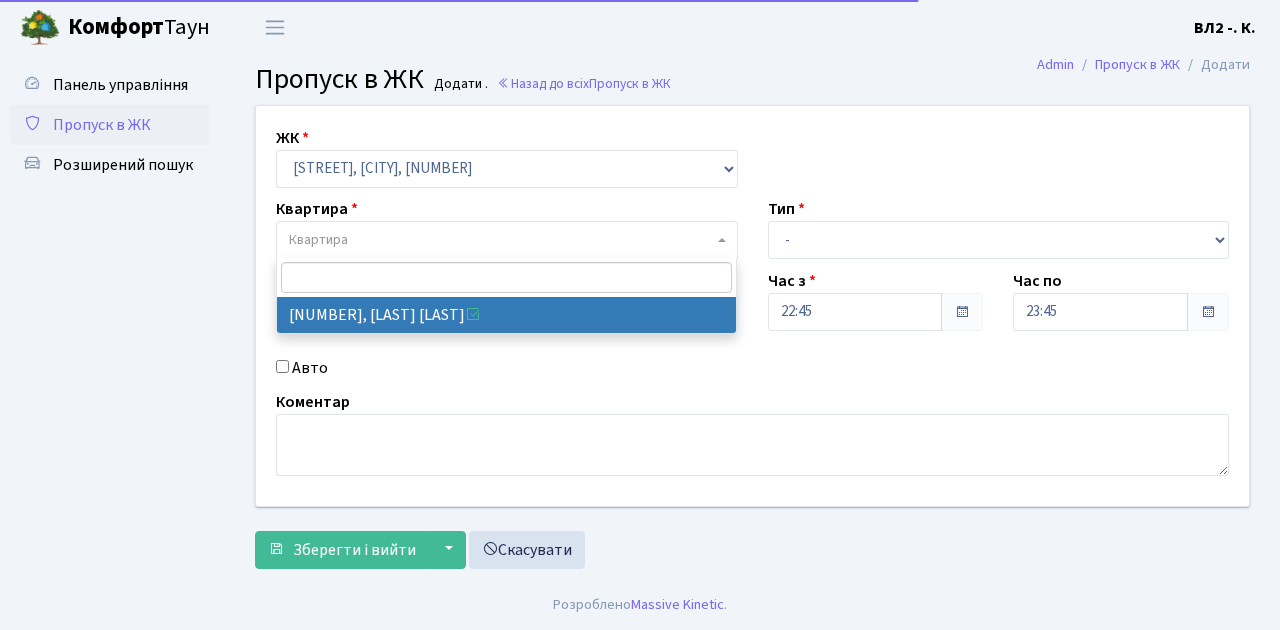 select on "38185" 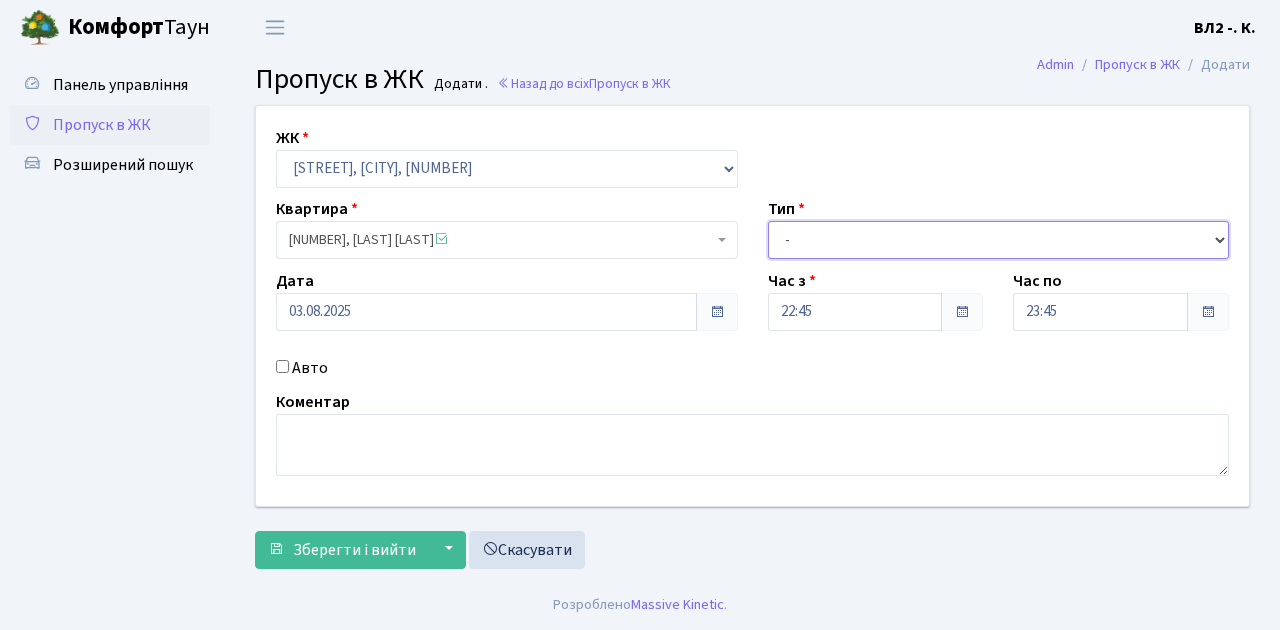 click on "-
Доставка
Таксі
Гості
Сервіс" at bounding box center (999, 240) 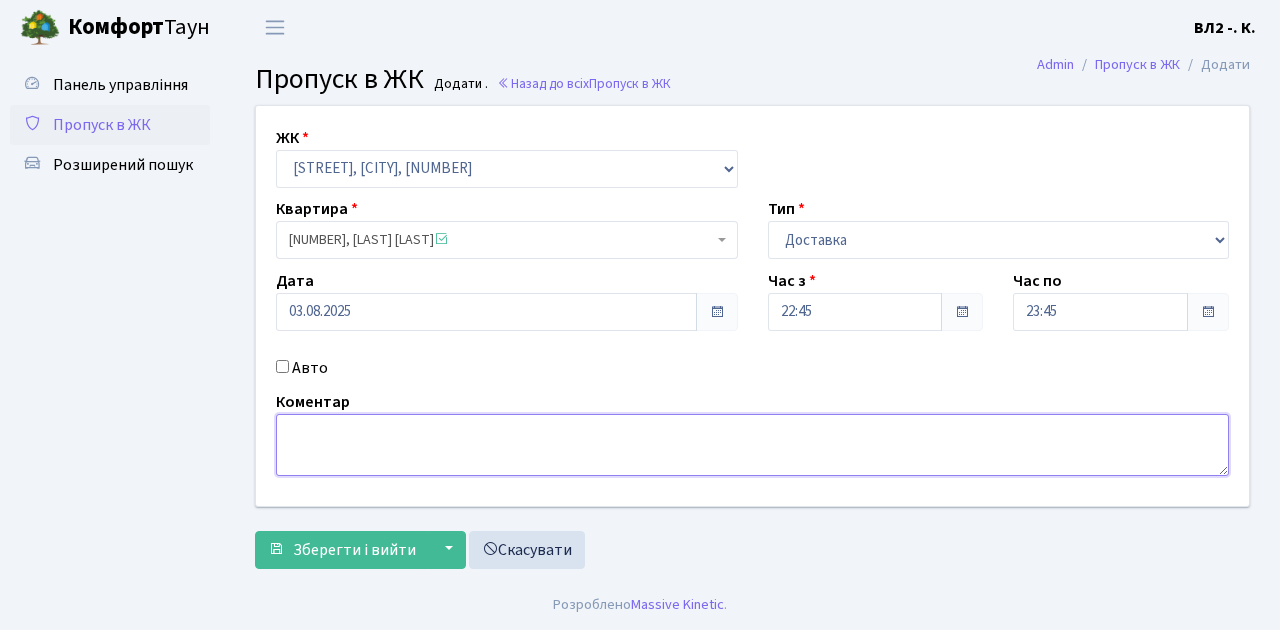 click at bounding box center (752, 445) 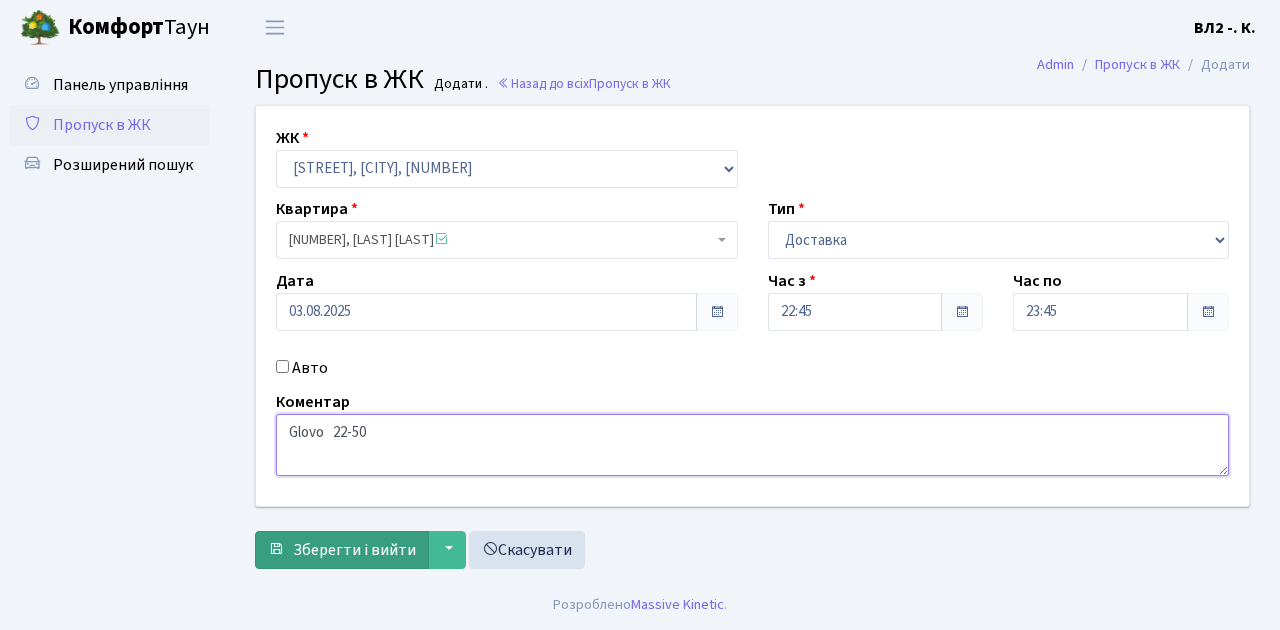 type on "Glovo   [AGE]" 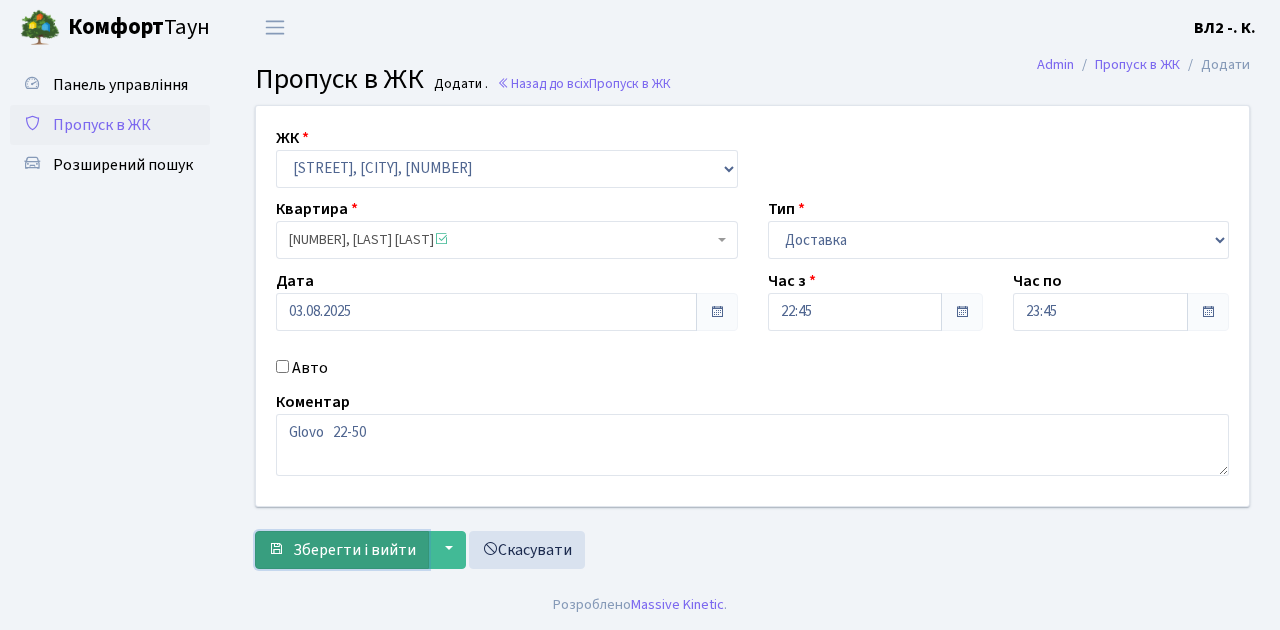 click on "Зберегти і вийти" at bounding box center [354, 550] 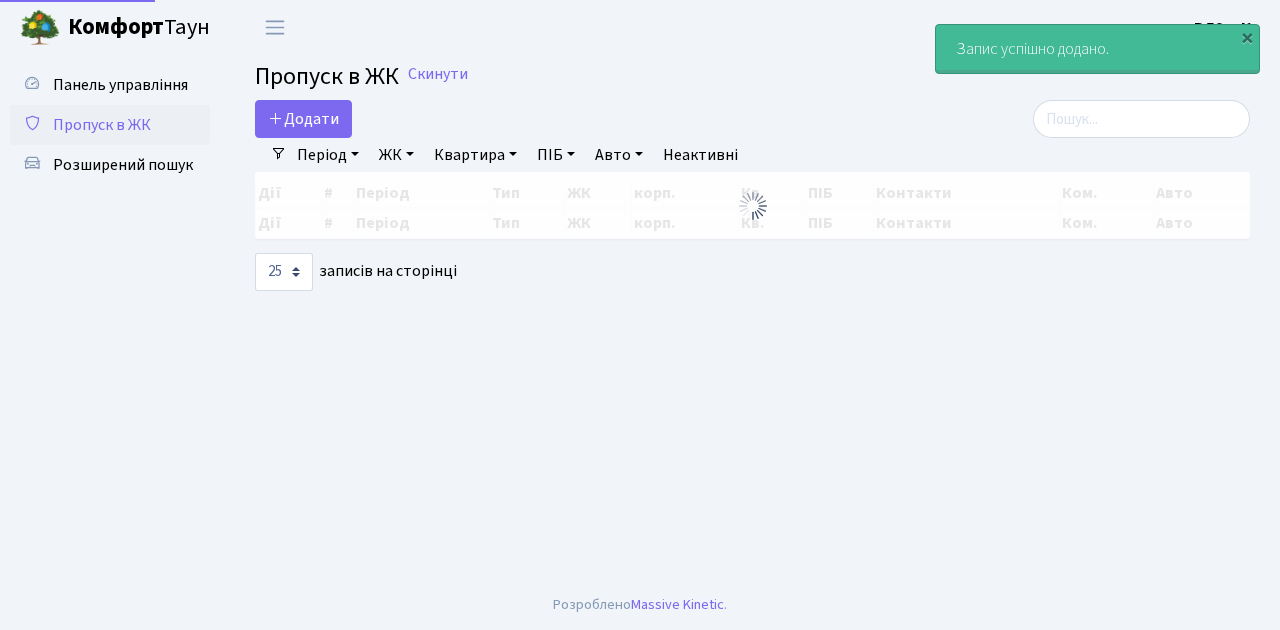 select on "25" 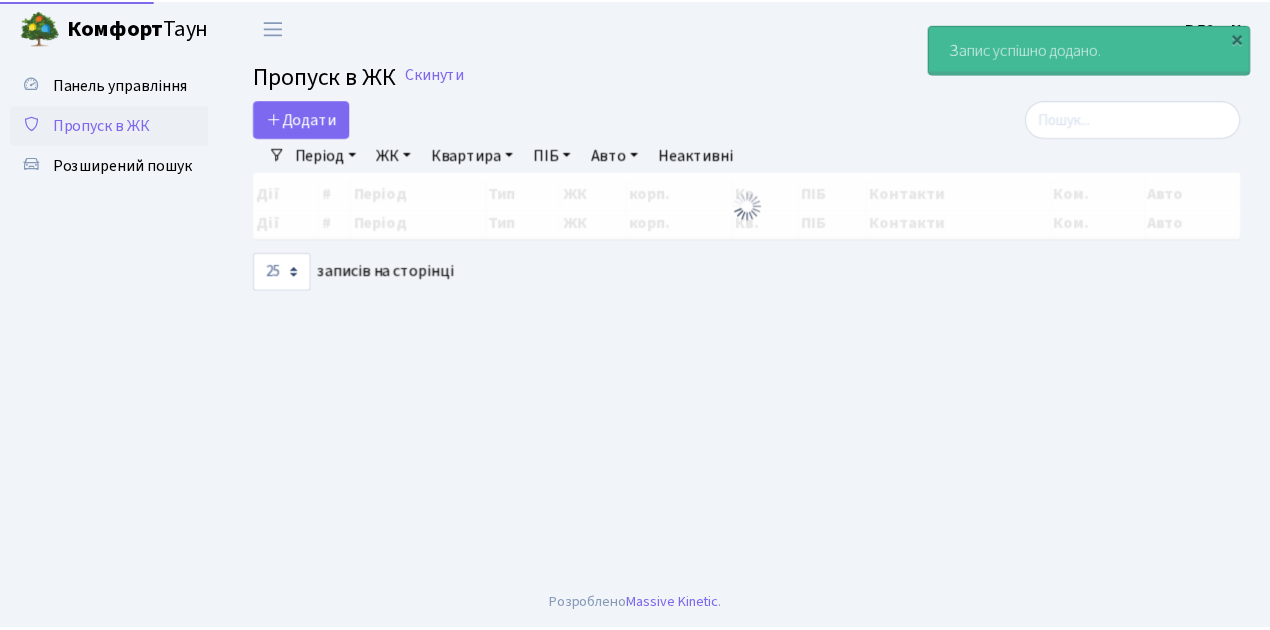 scroll, scrollTop: 0, scrollLeft: 0, axis: both 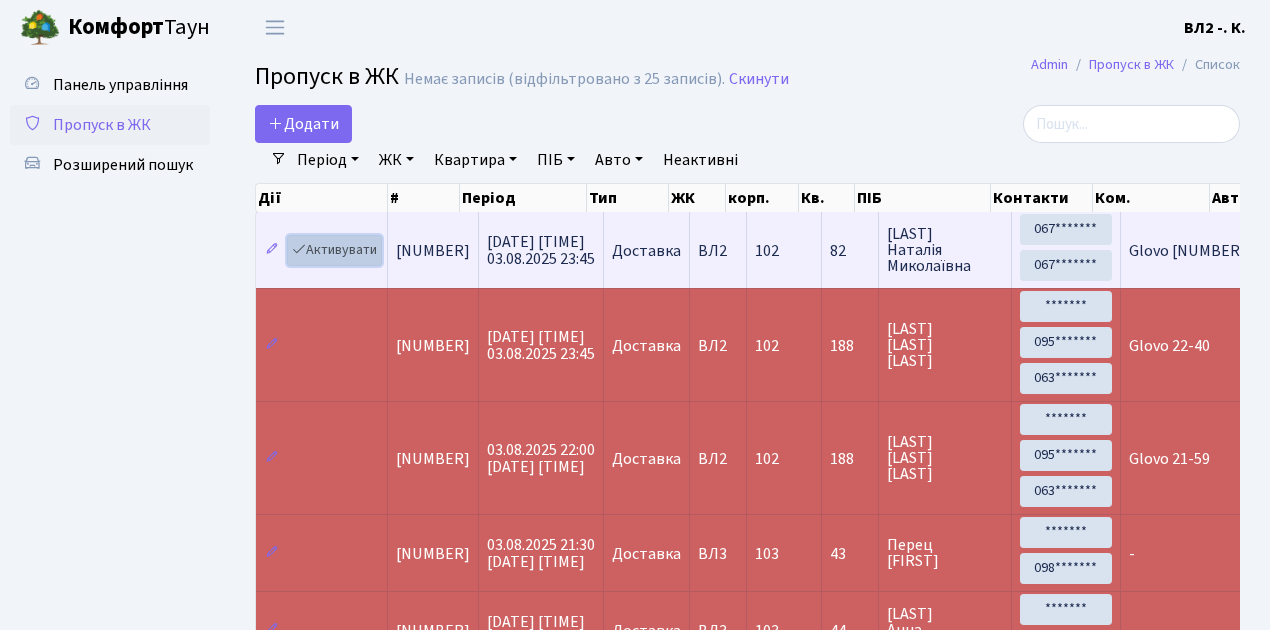 click on "Активувати" at bounding box center [334, 250] 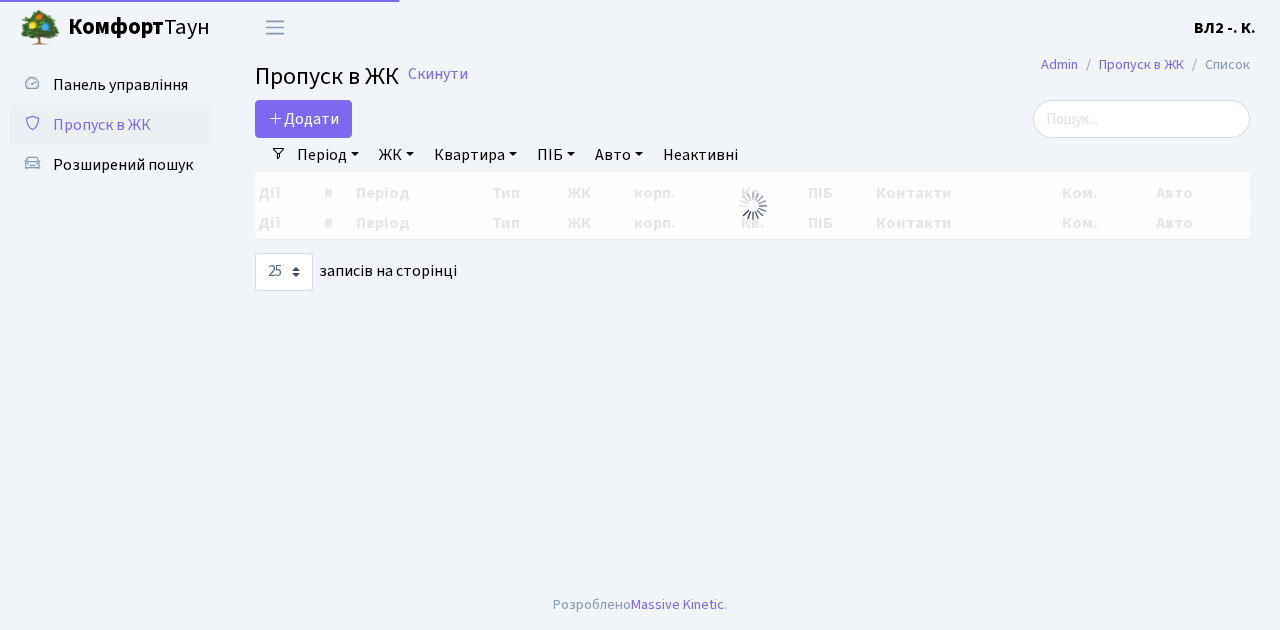 select on "25" 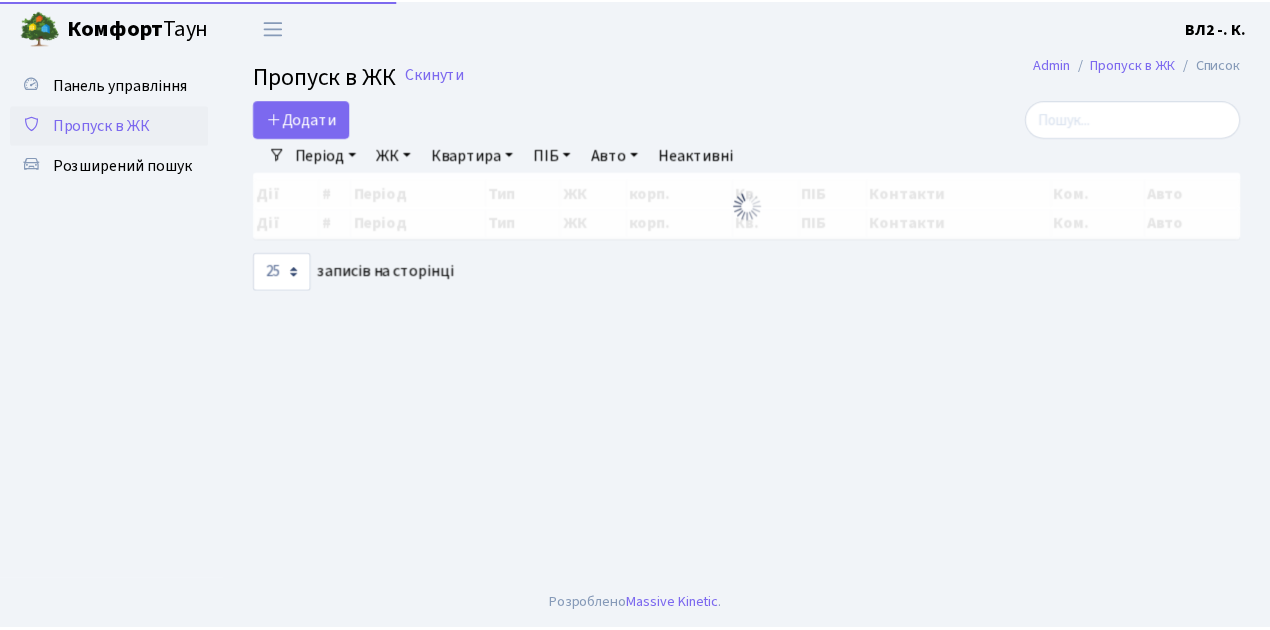 scroll, scrollTop: 0, scrollLeft: 0, axis: both 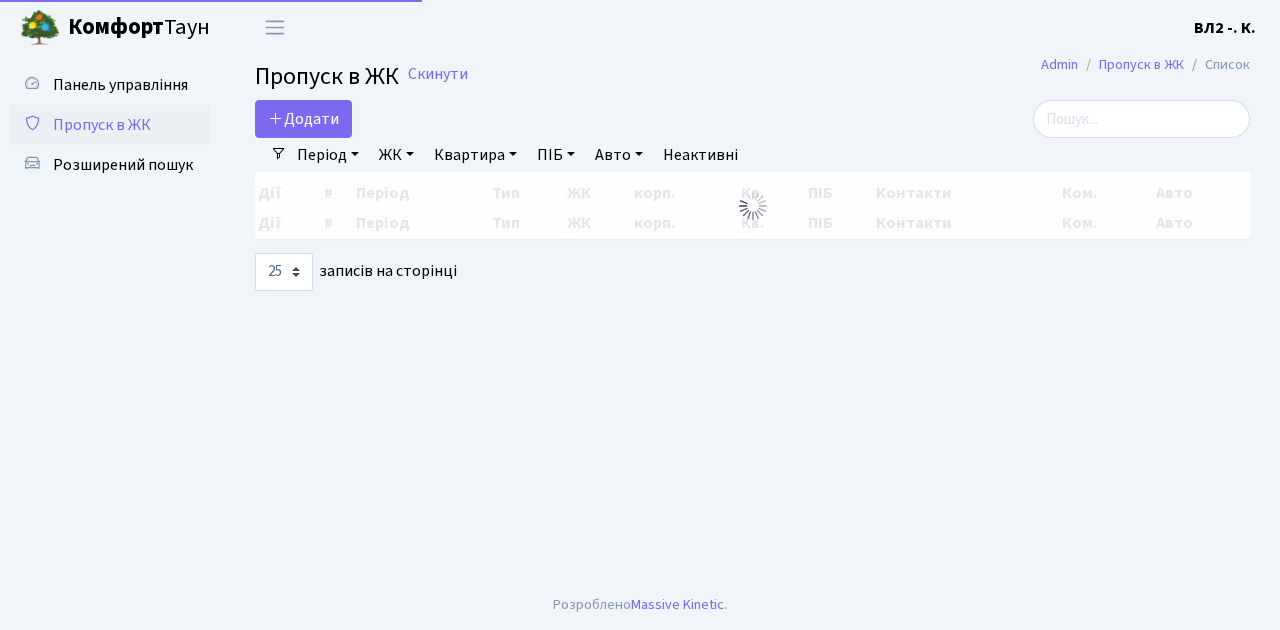 select on "25" 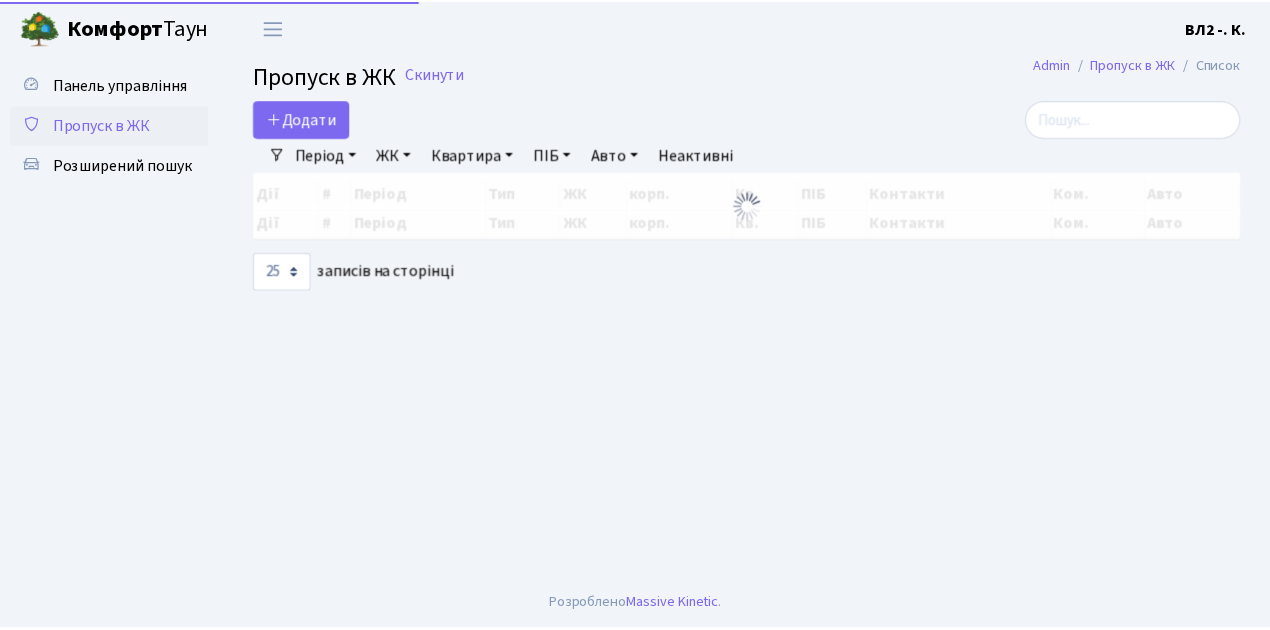 scroll, scrollTop: 0, scrollLeft: 0, axis: both 